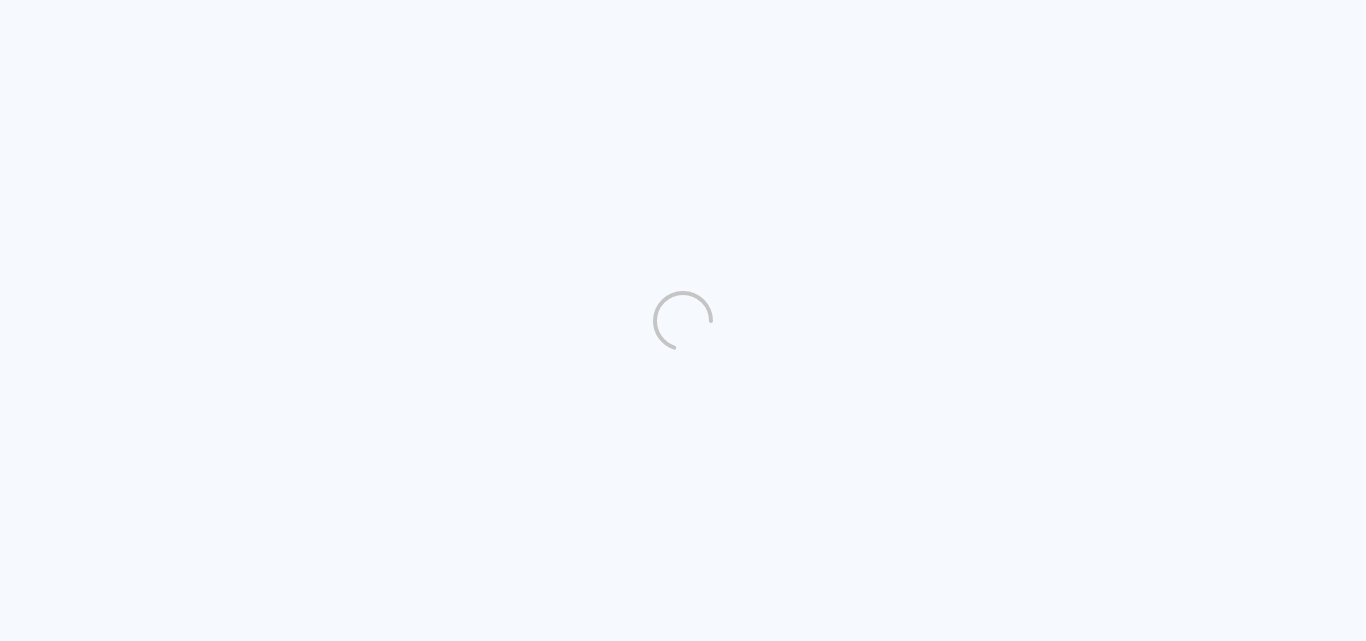 scroll, scrollTop: 0, scrollLeft: 0, axis: both 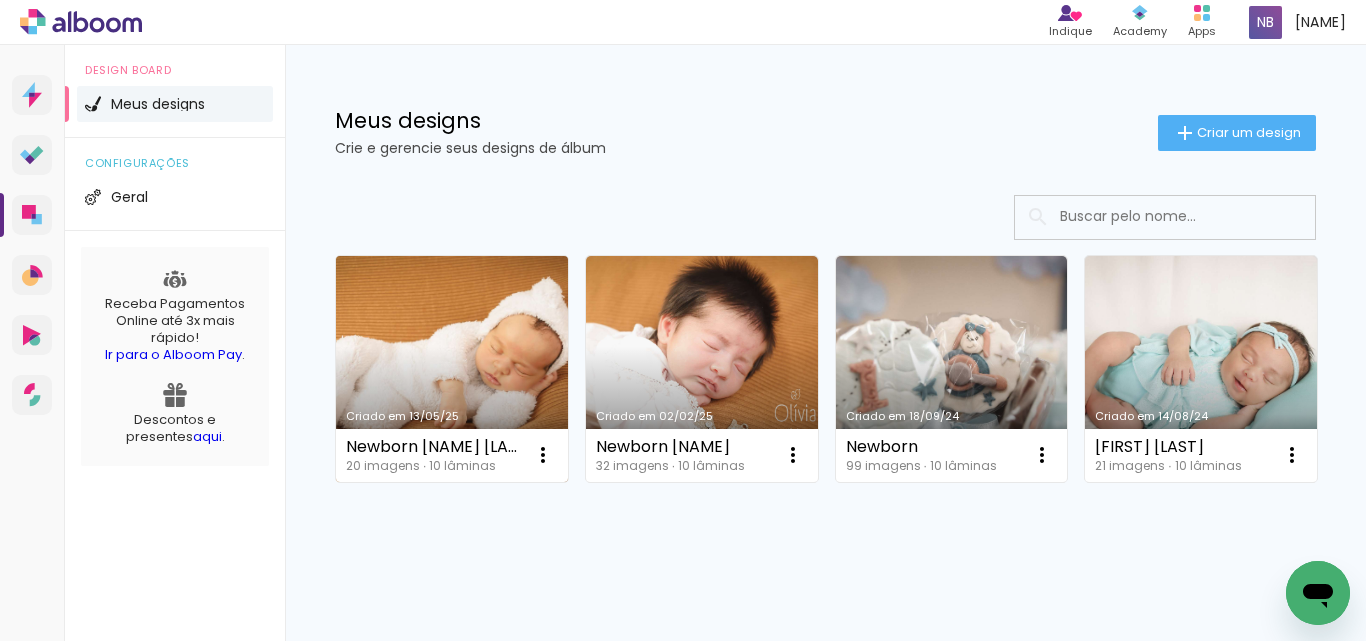click on "Criado em 13/05/25" at bounding box center (452, 369) 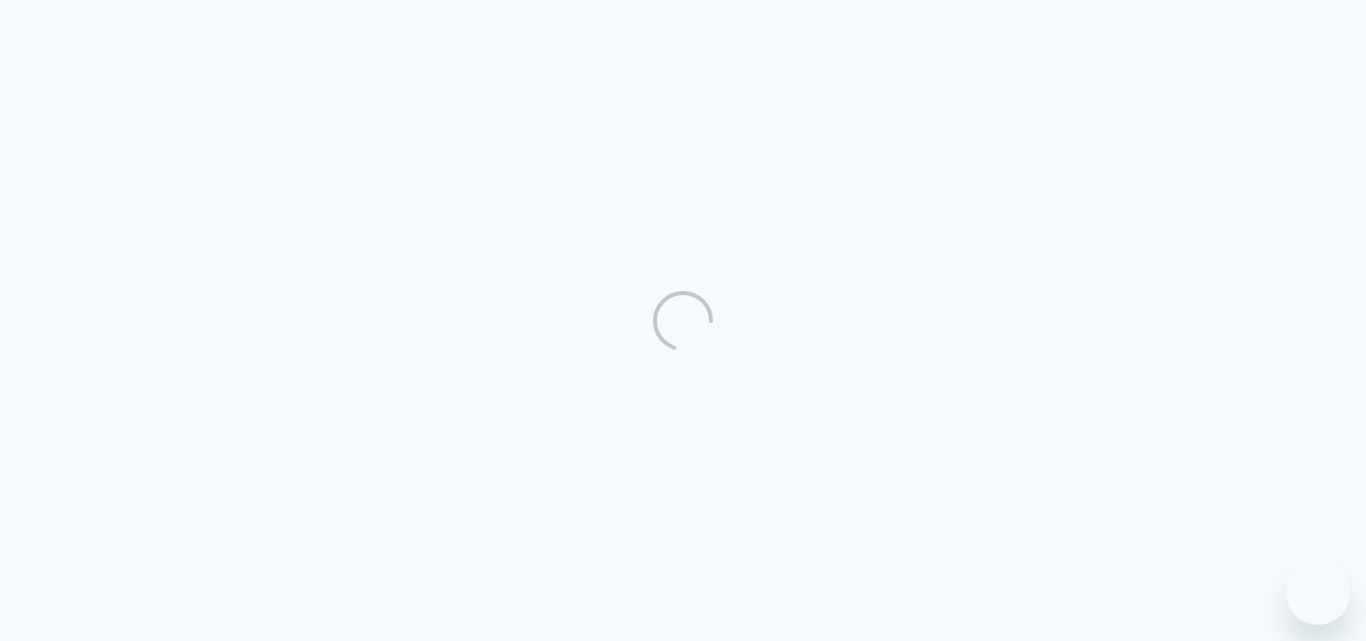 scroll, scrollTop: 0, scrollLeft: 0, axis: both 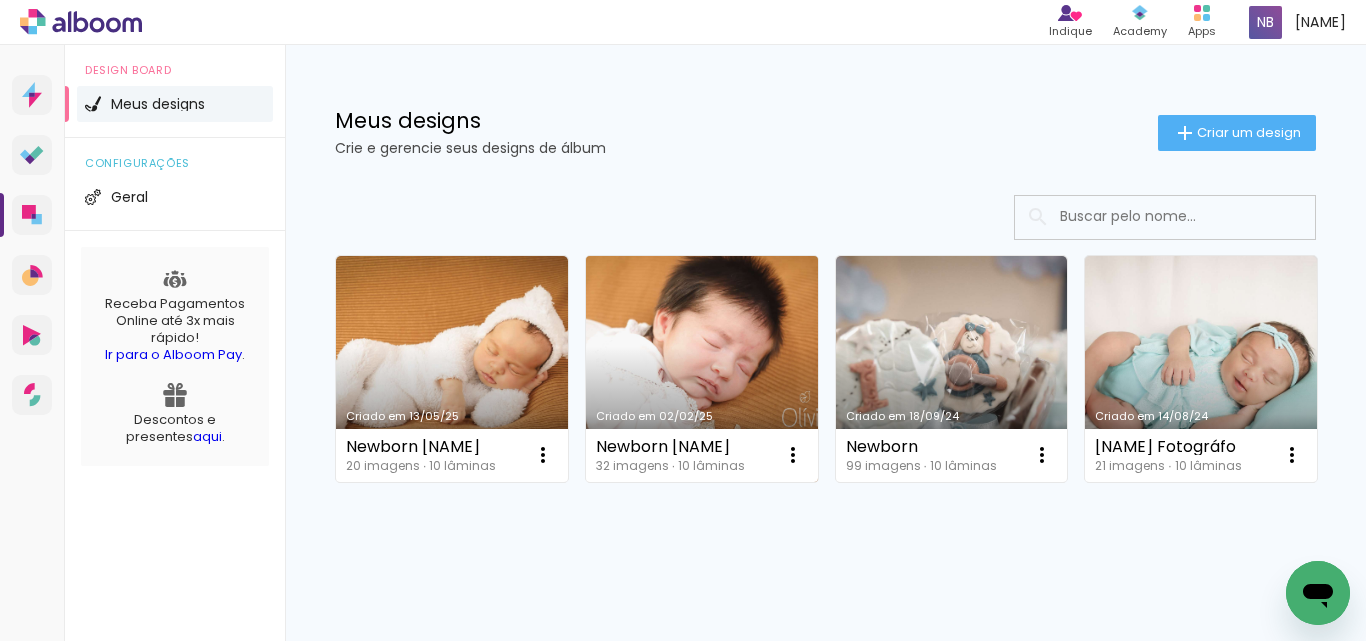 click on "Criado em 02/02/25" at bounding box center (702, 369) 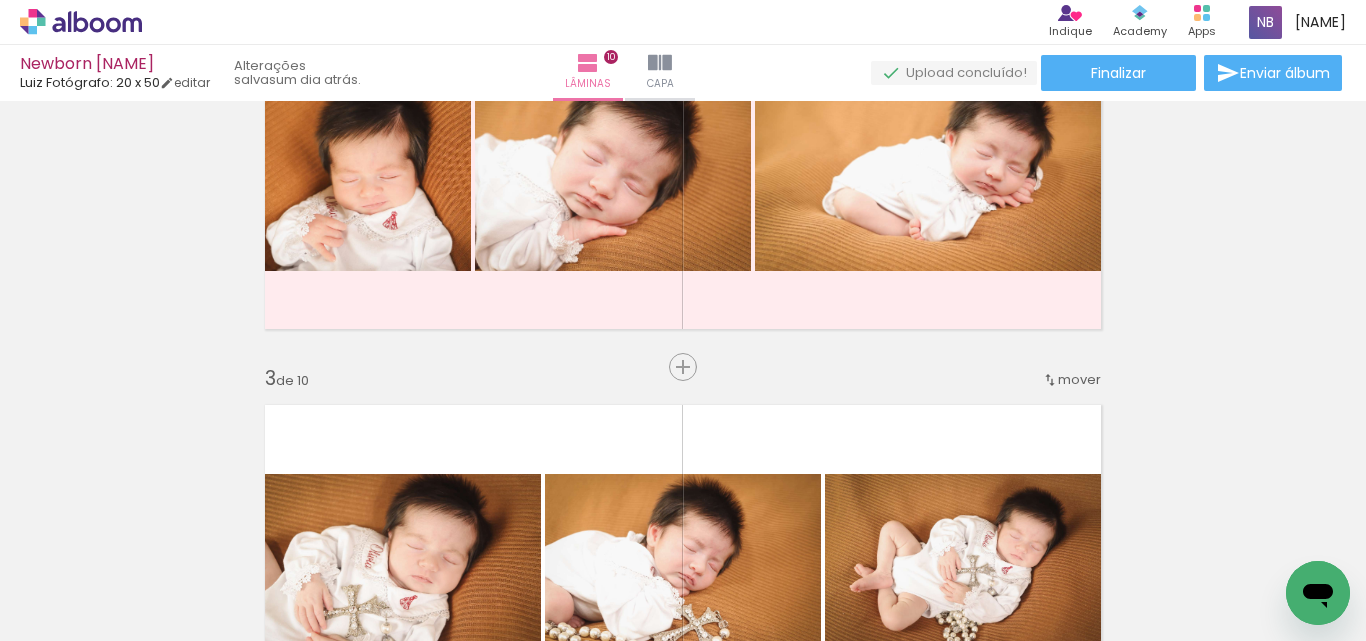 scroll, scrollTop: 563, scrollLeft: 0, axis: vertical 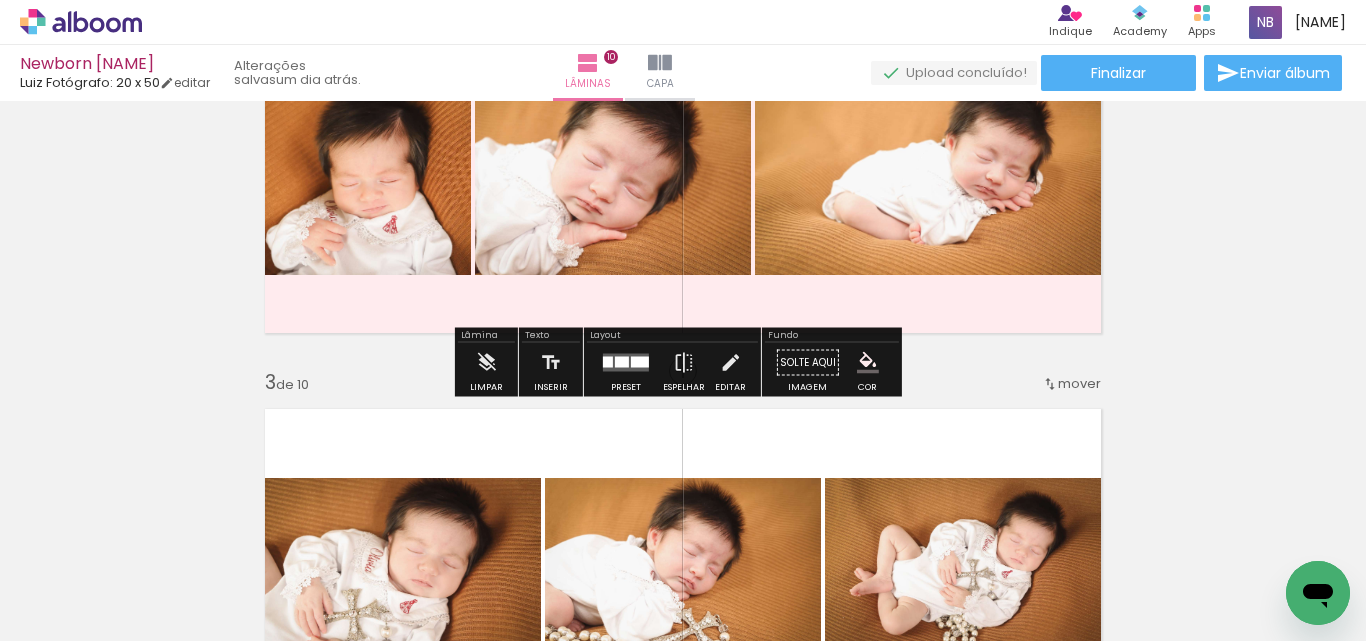 click at bounding box center [683, 171] 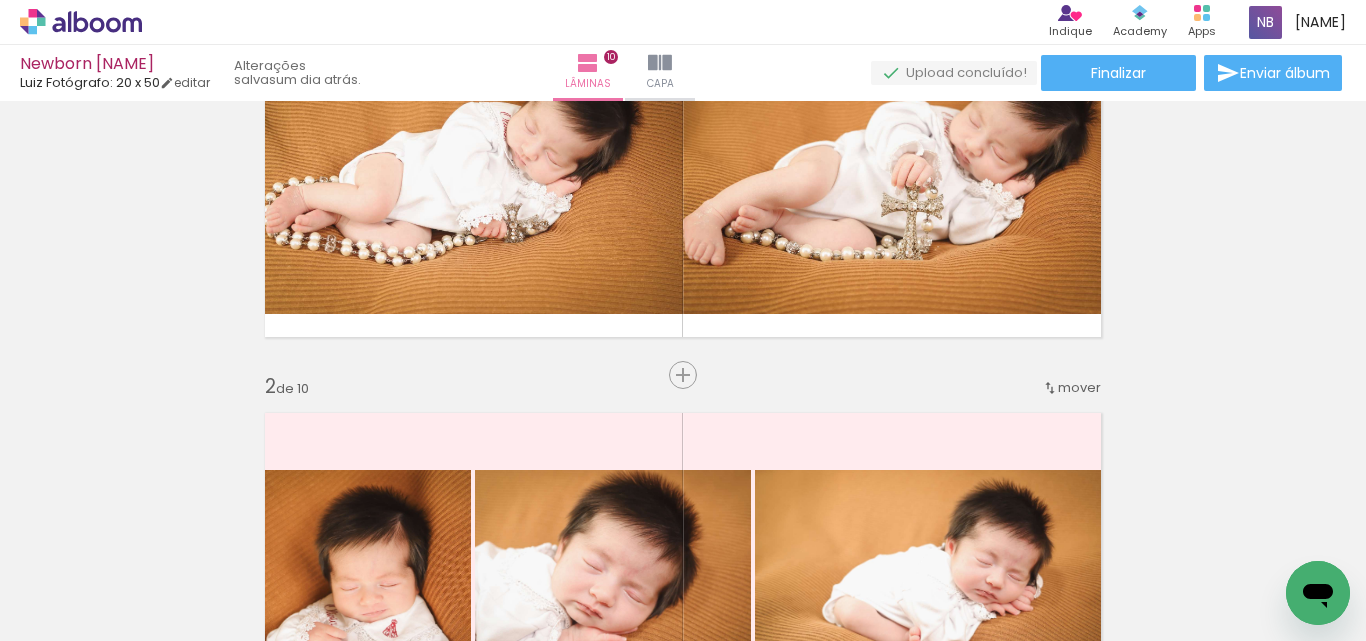 scroll, scrollTop: 0, scrollLeft: 0, axis: both 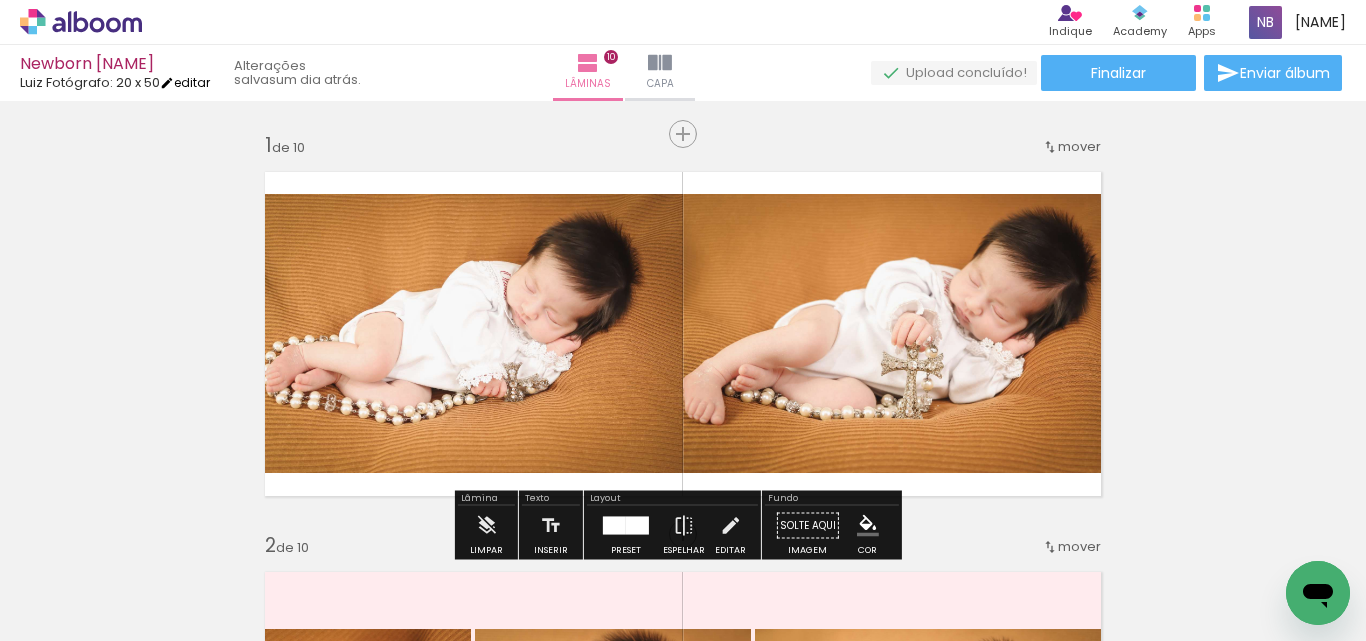 click on "editar" at bounding box center [185, 82] 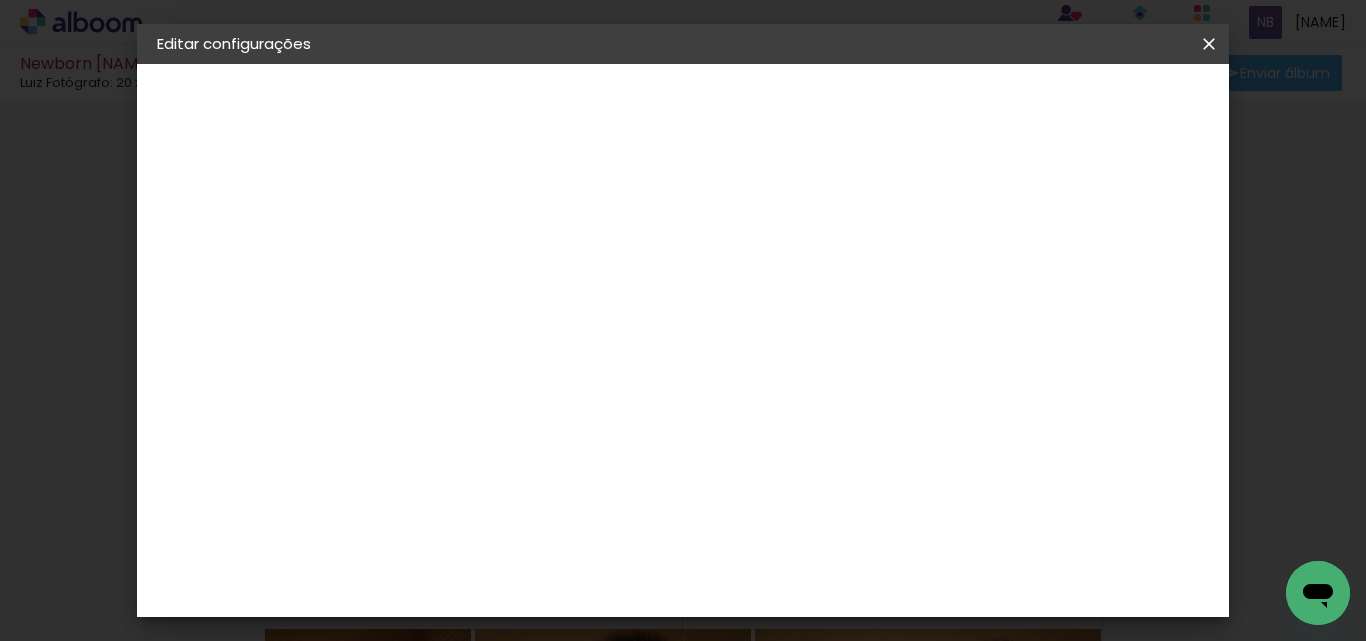 click on "20 x 50" at bounding box center [191, 292] 